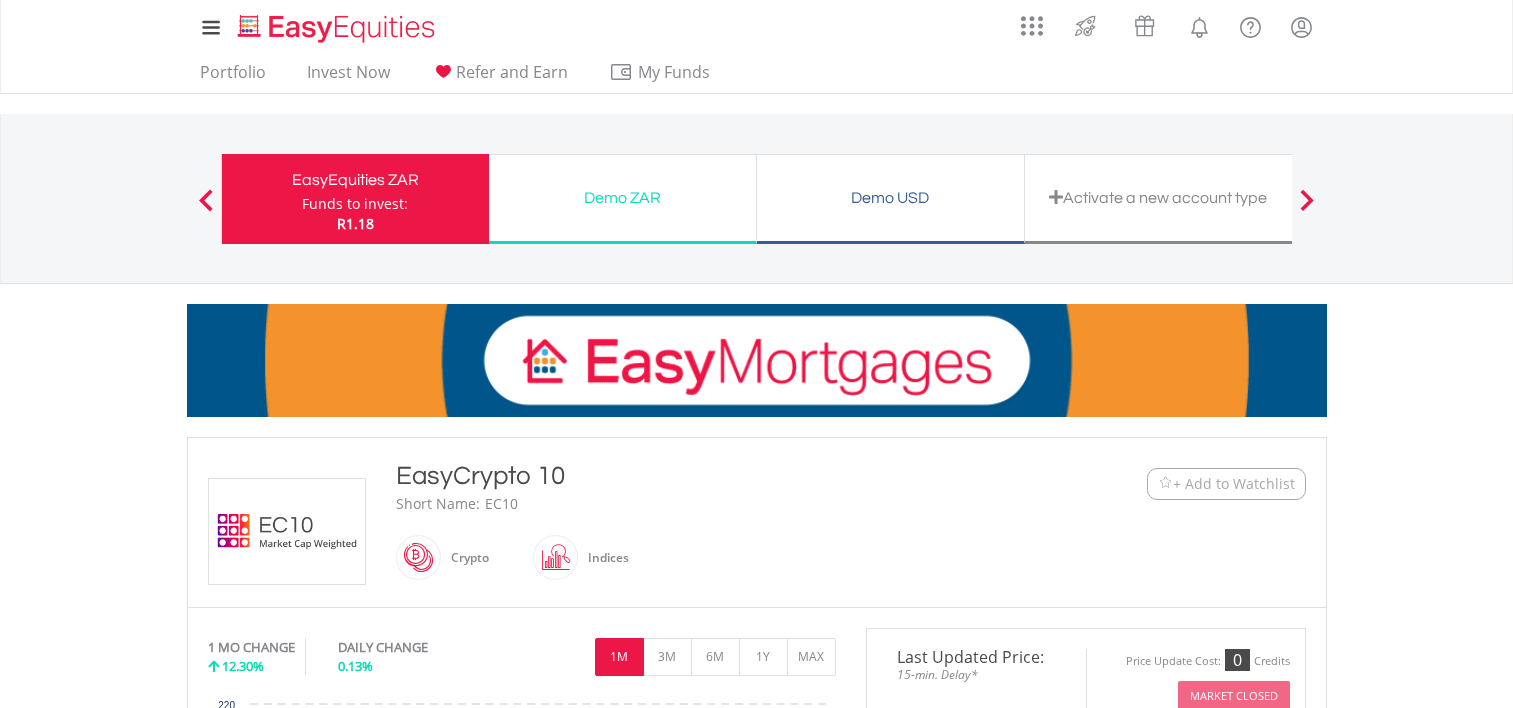 scroll, scrollTop: 0, scrollLeft: 0, axis: both 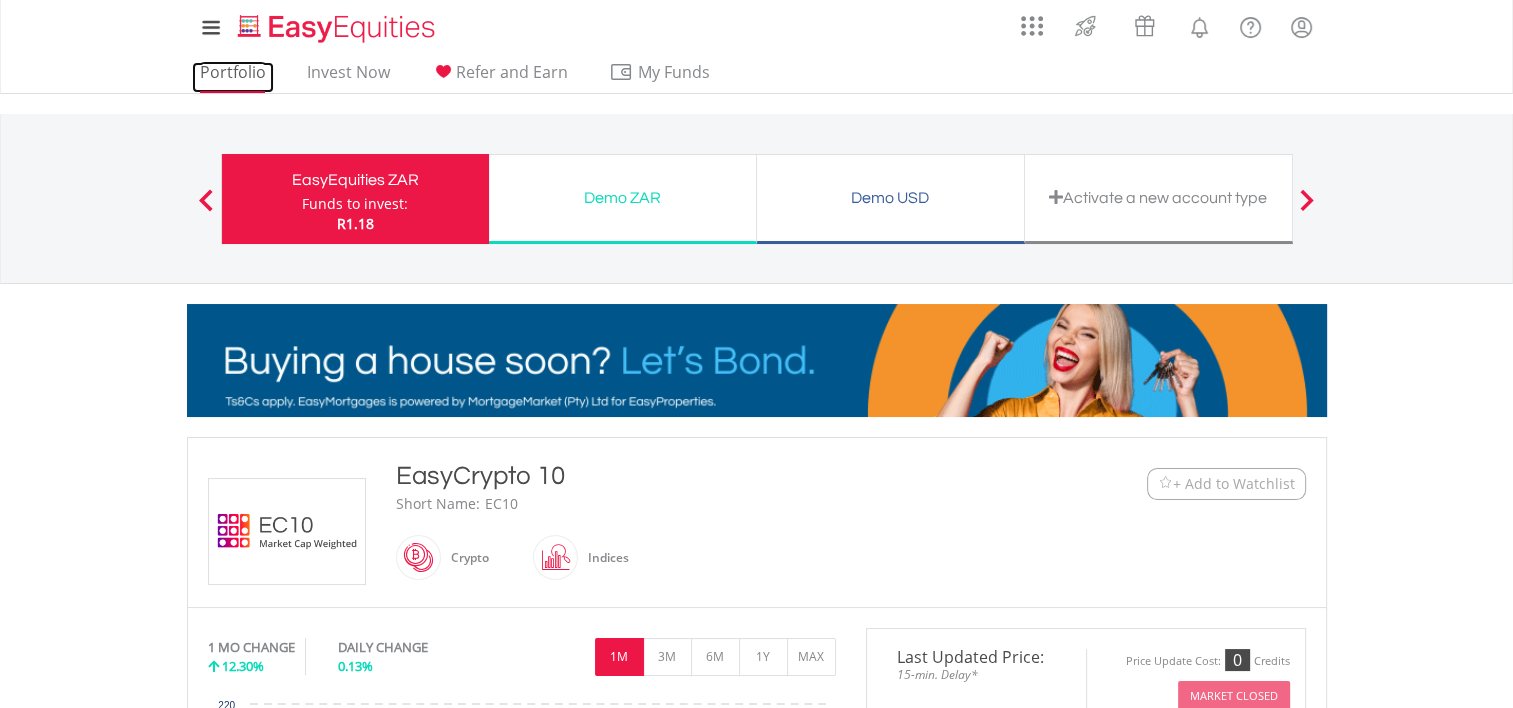 click on "Portfolio" at bounding box center [233, 77] 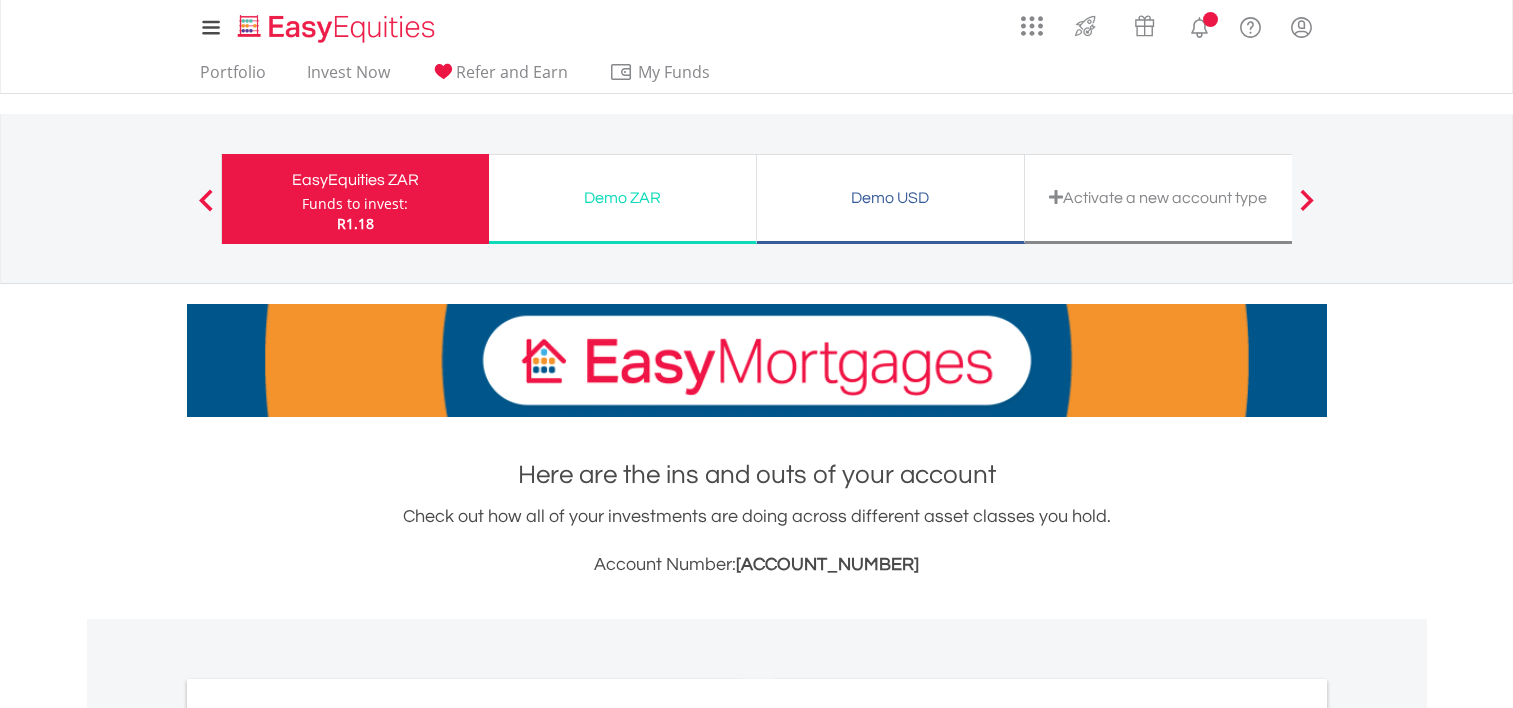 scroll, scrollTop: 0, scrollLeft: 0, axis: both 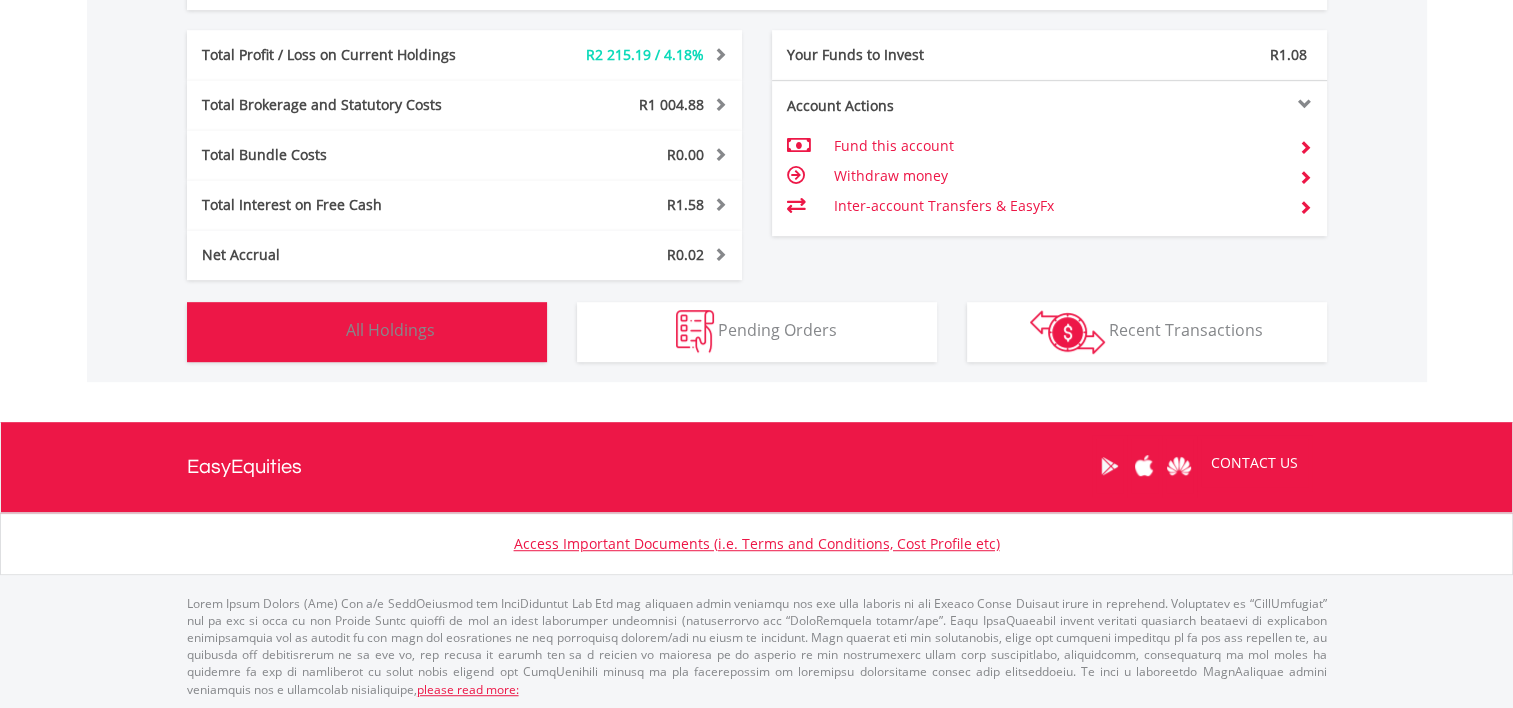 click on "All Holdings" at bounding box center [390, 330] 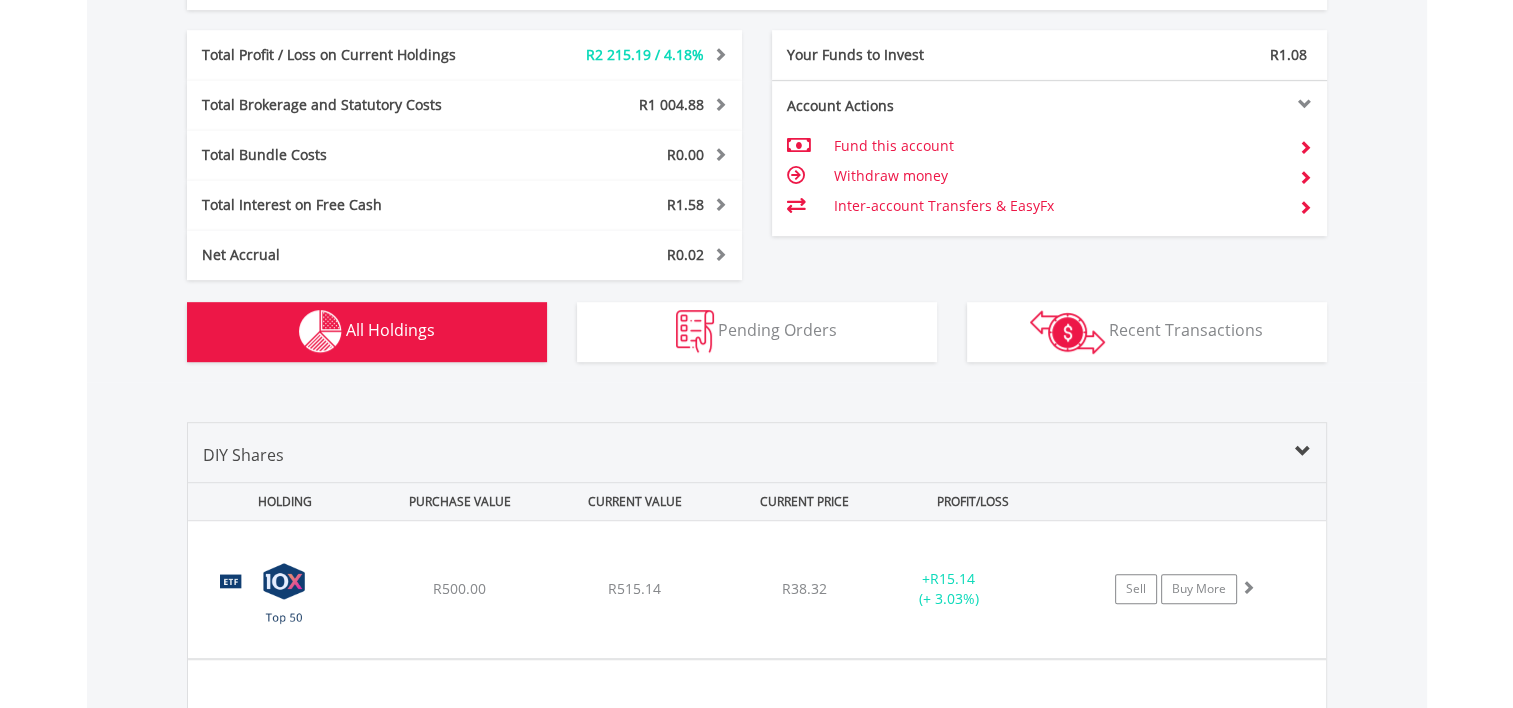 scroll, scrollTop: 1481, scrollLeft: 0, axis: vertical 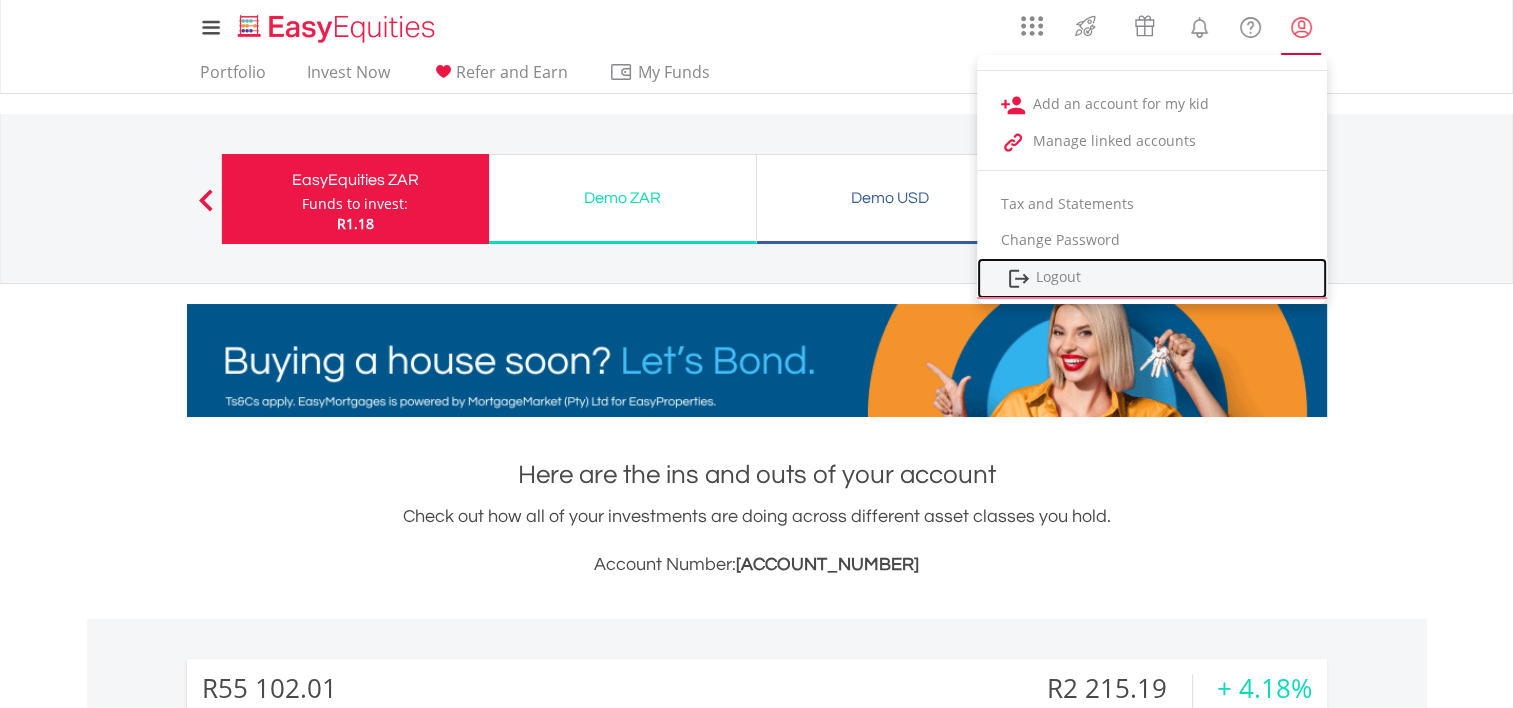click on "Logout" at bounding box center [1152, 278] 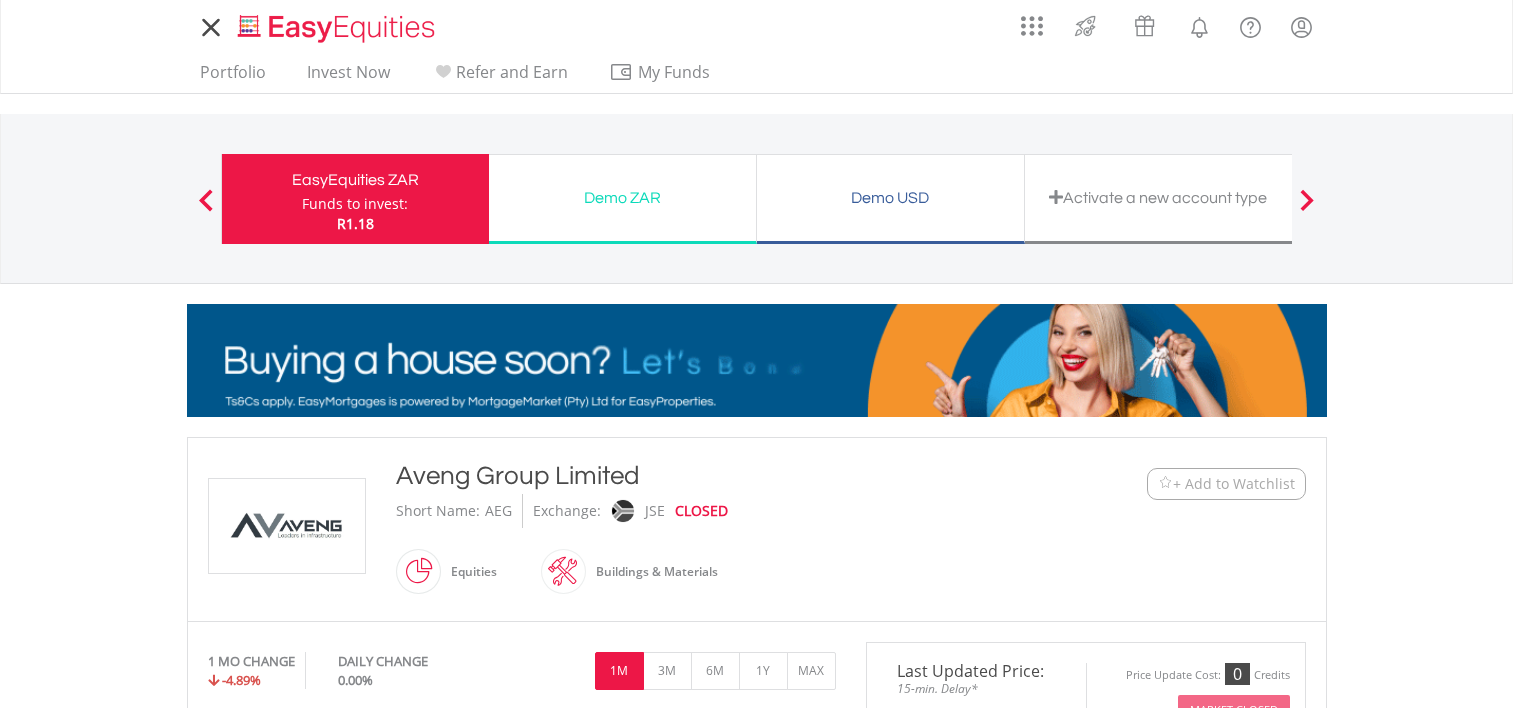 scroll, scrollTop: 0, scrollLeft: 0, axis: both 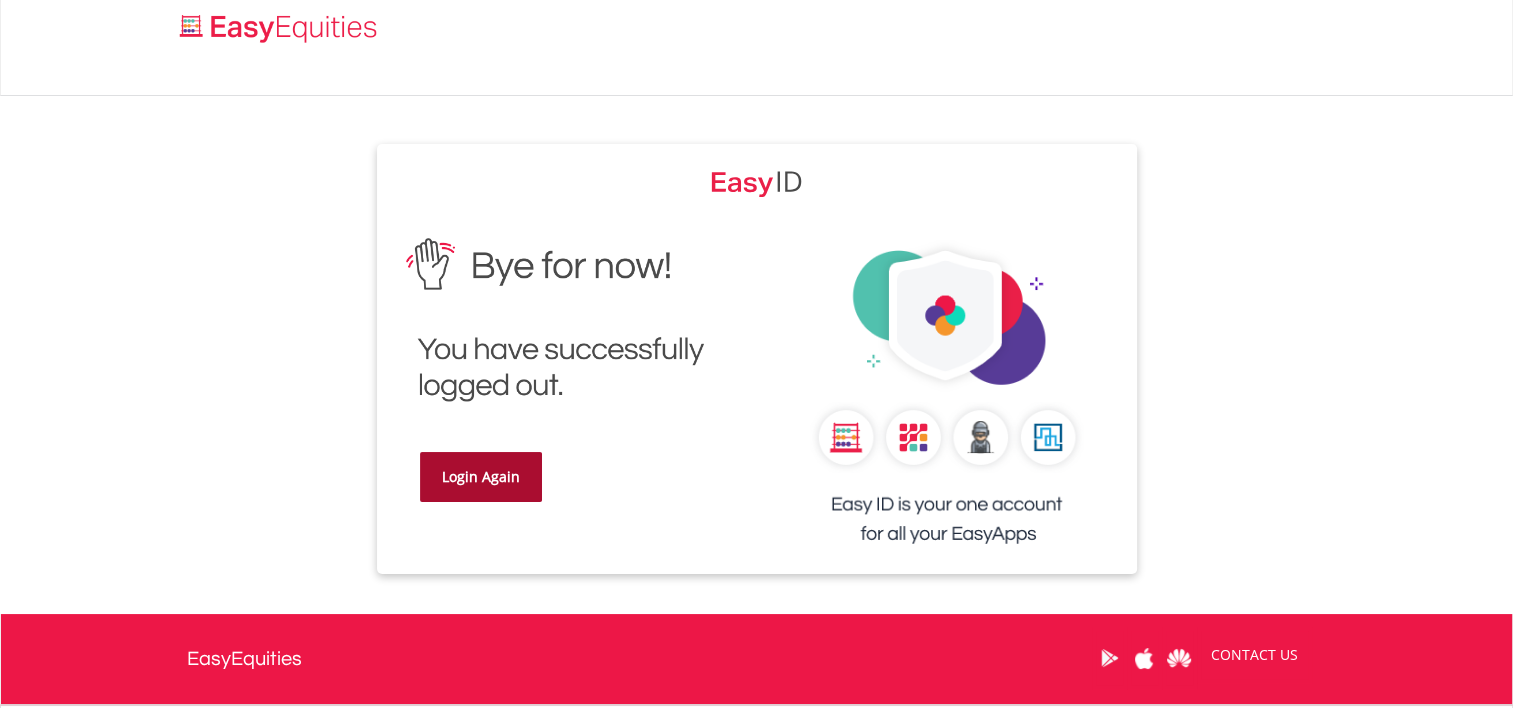 click on "Login Again" at bounding box center (481, 477) 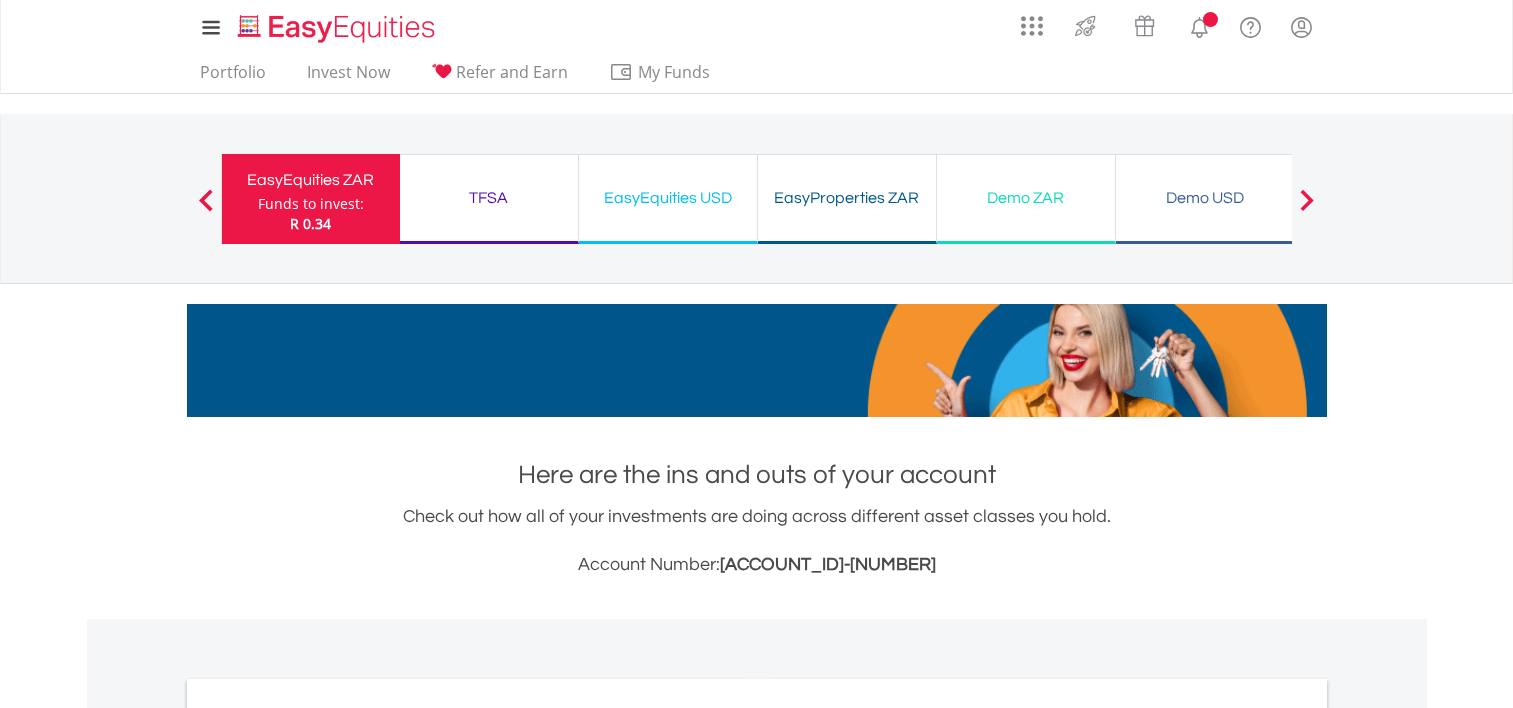 scroll, scrollTop: 0, scrollLeft: 0, axis: both 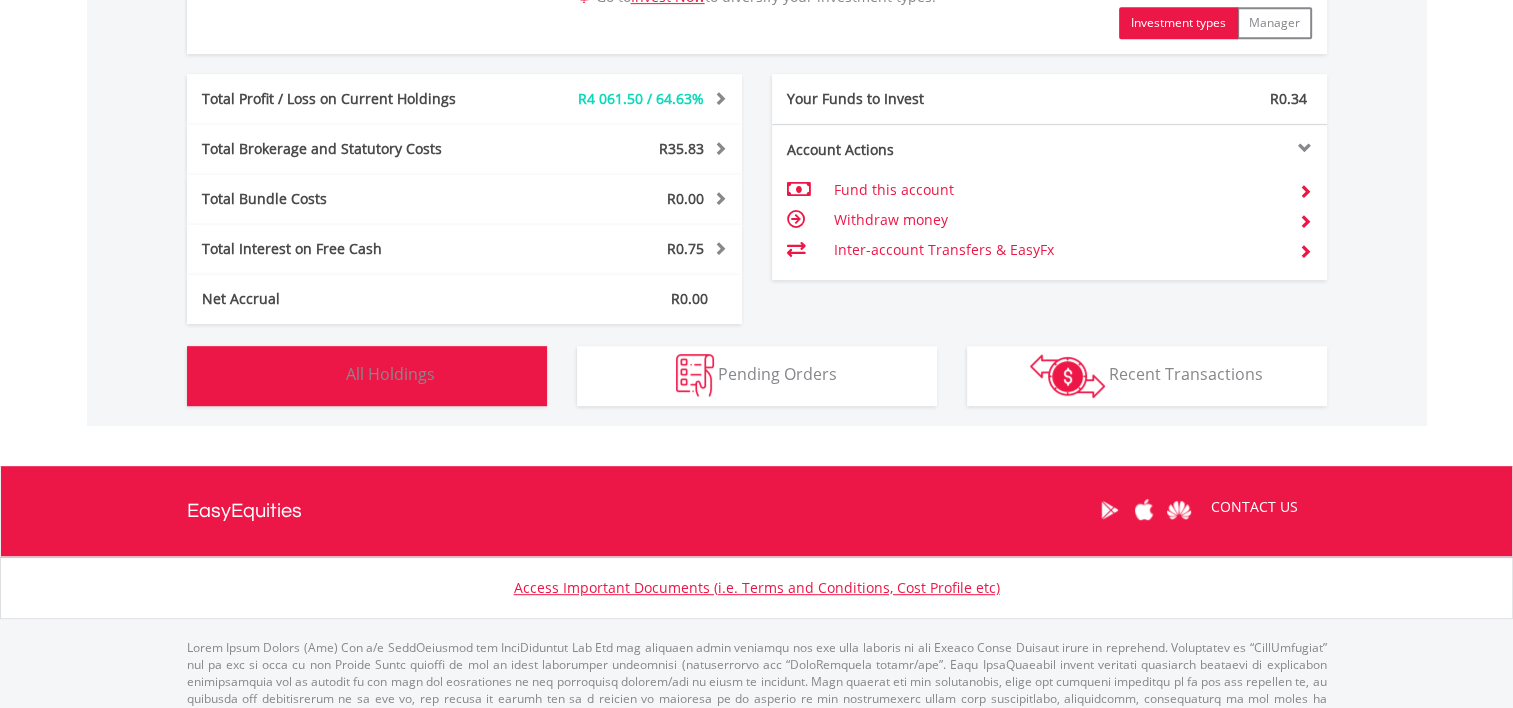 click on "All Holdings" at bounding box center [390, 374] 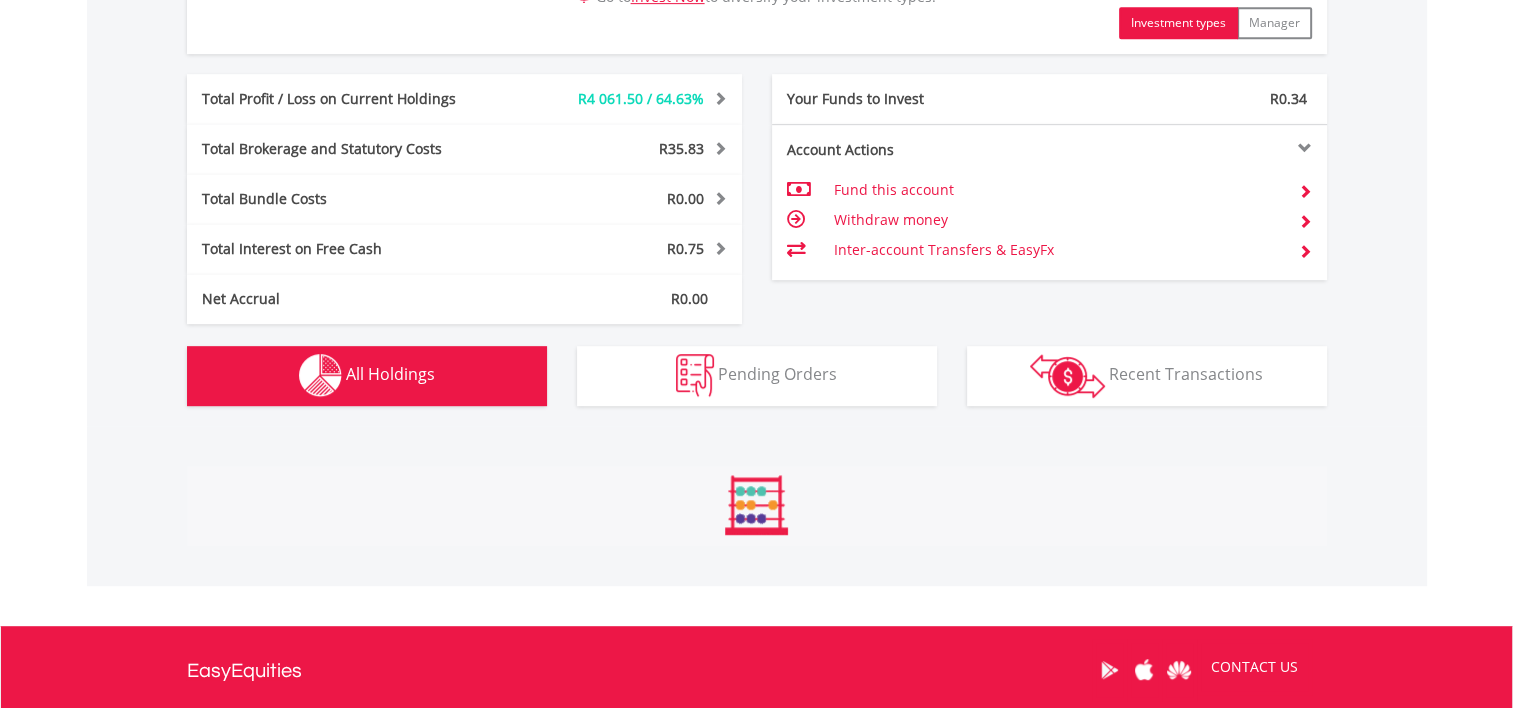 scroll, scrollTop: 1441, scrollLeft: 0, axis: vertical 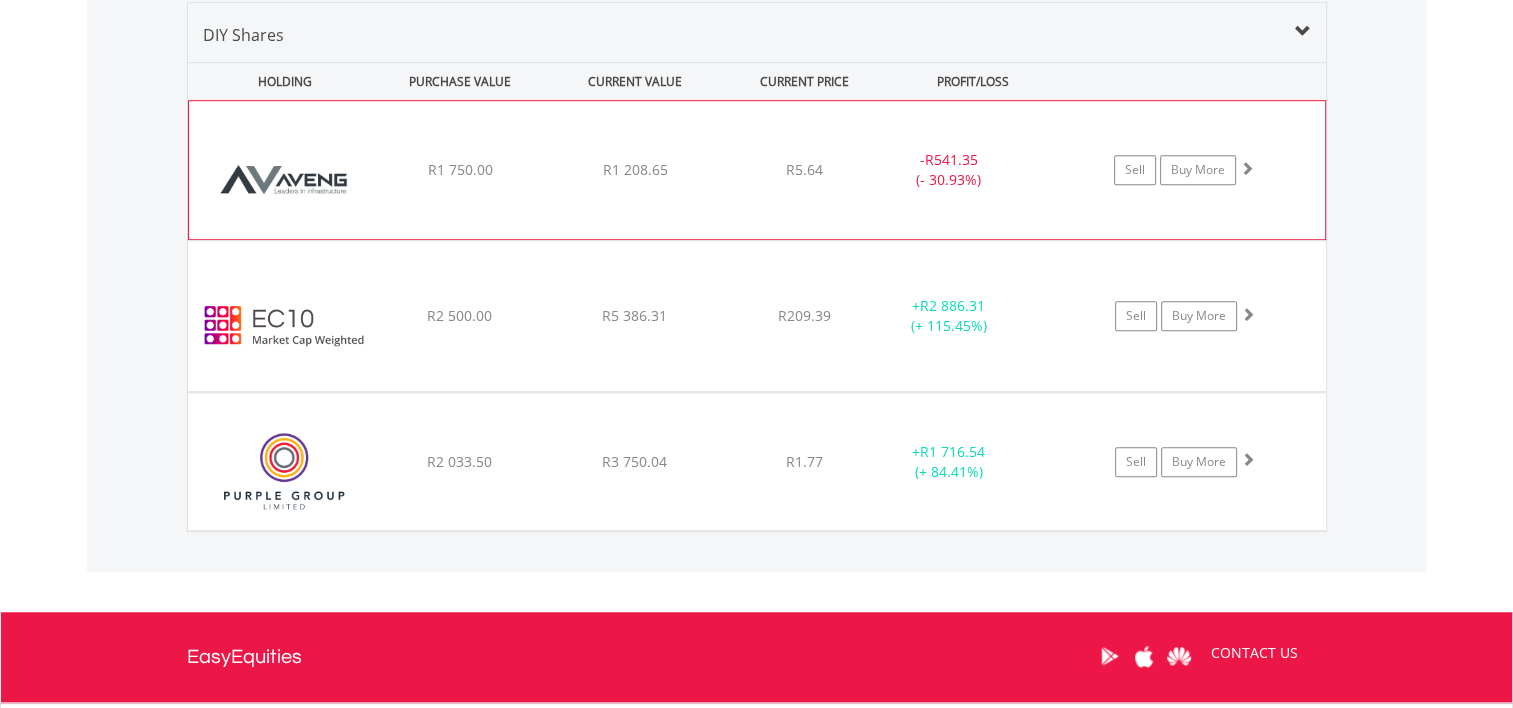 click at bounding box center [285, 180] 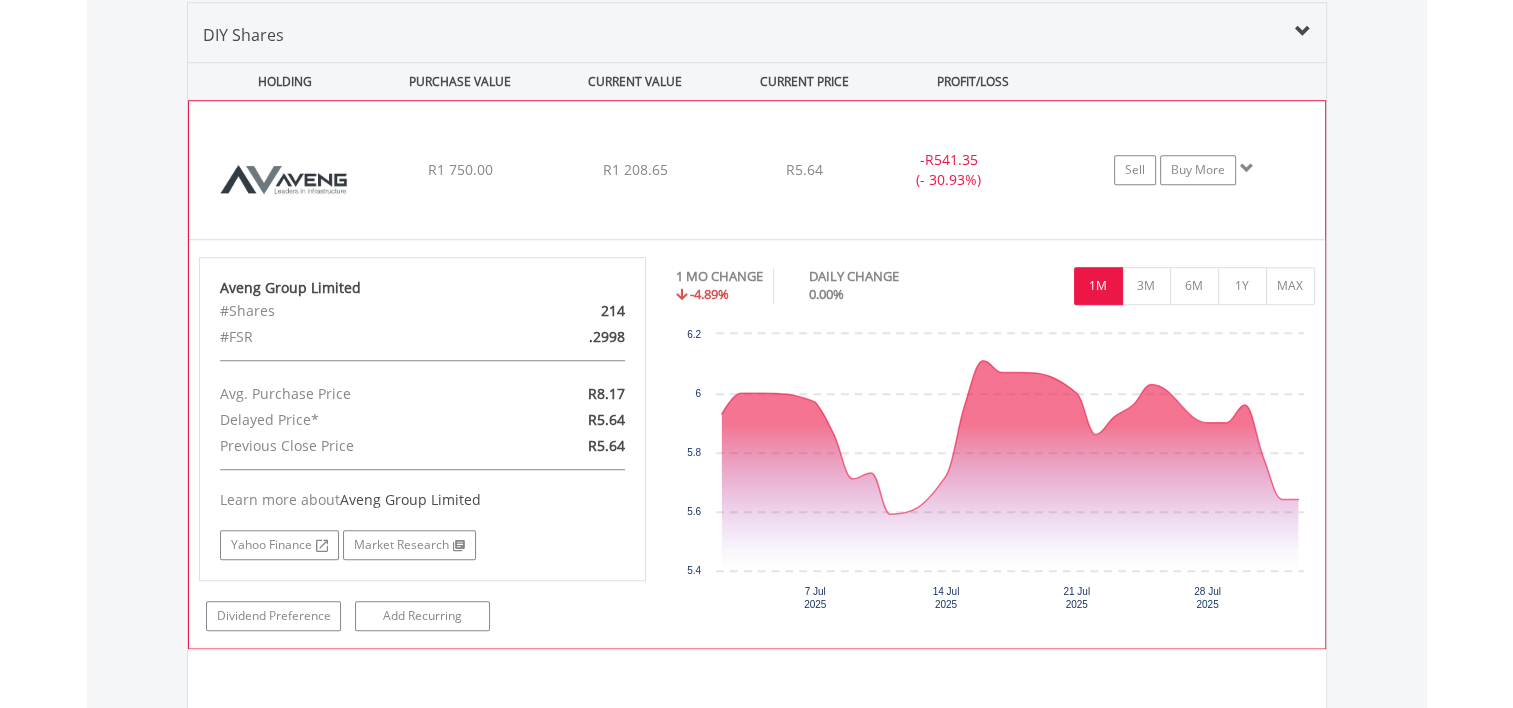 click at bounding box center [285, 180] 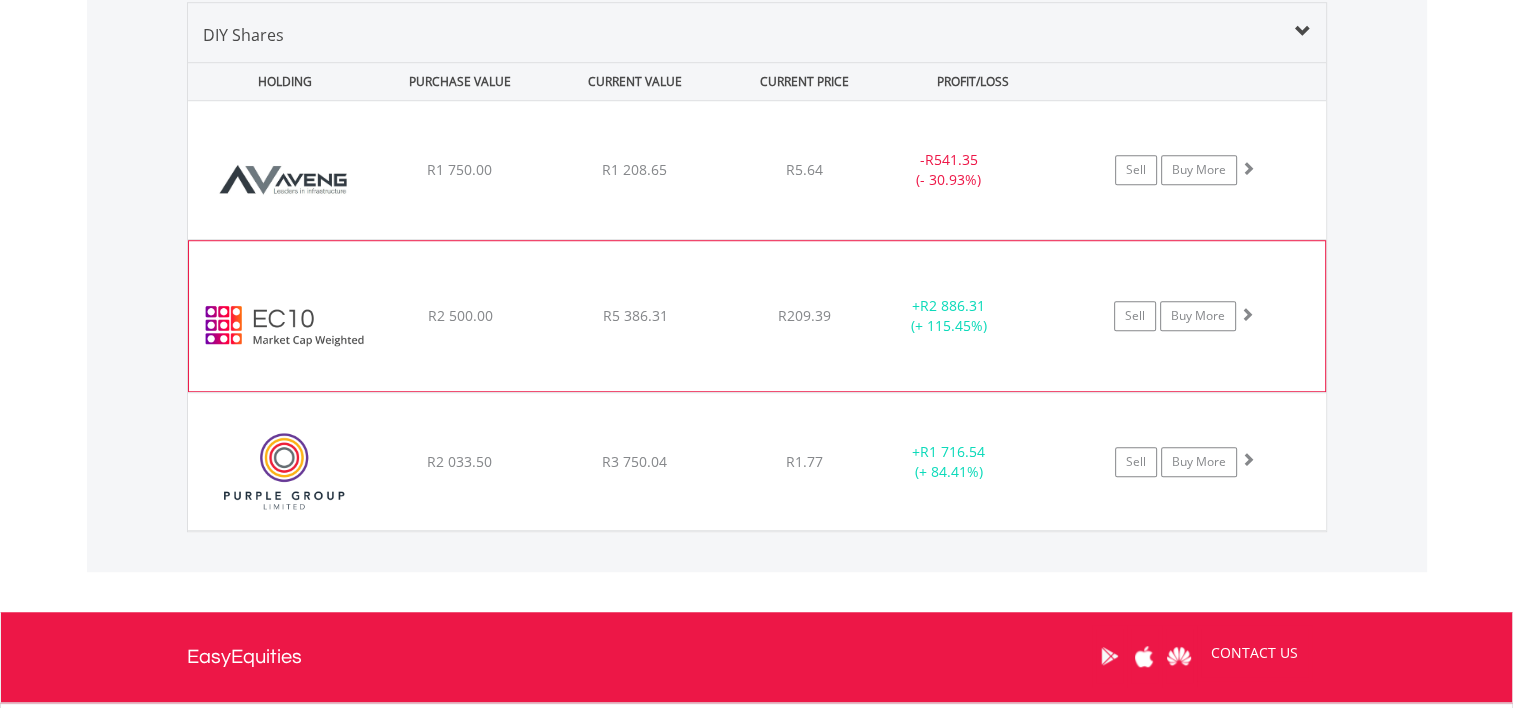 click at bounding box center (285, 326) 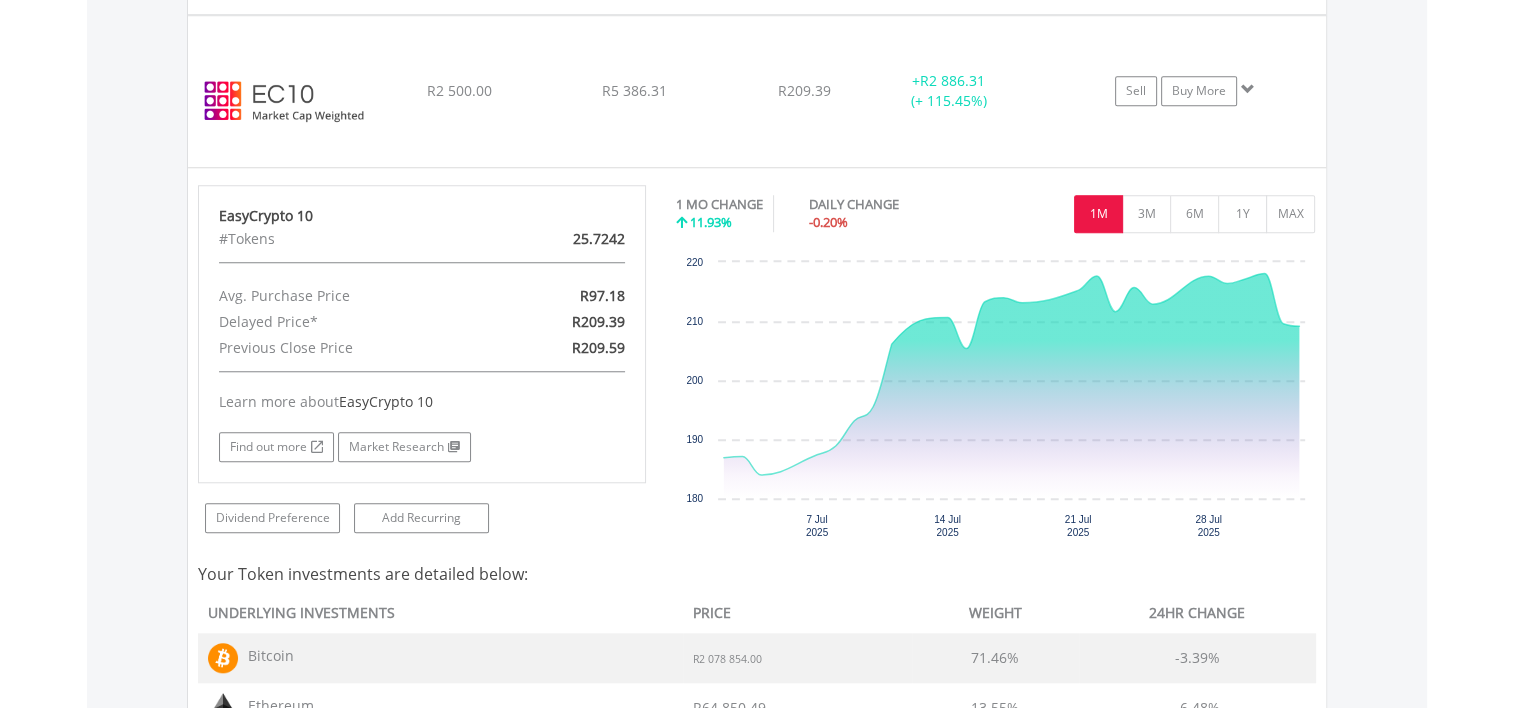 scroll, scrollTop: 1670, scrollLeft: 0, axis: vertical 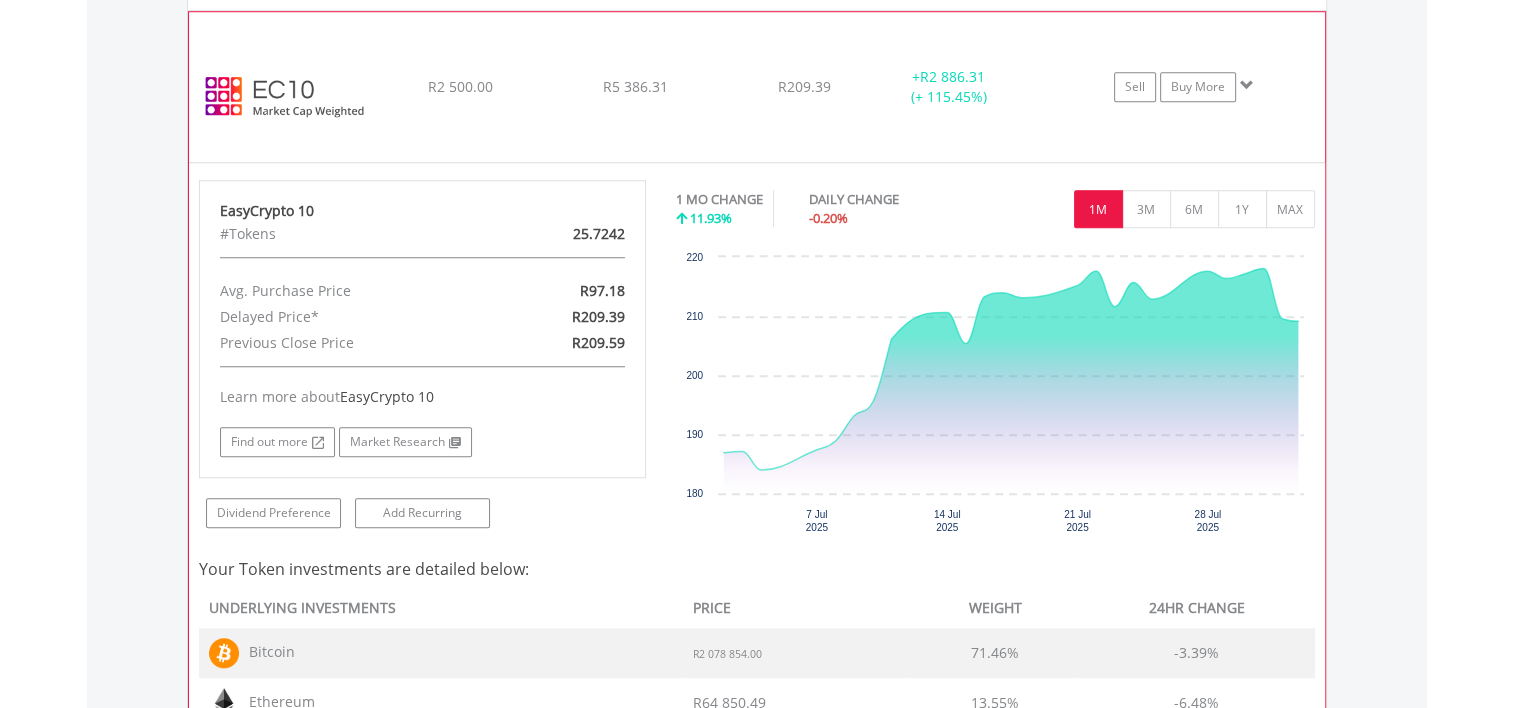 click at bounding box center [285, 97] 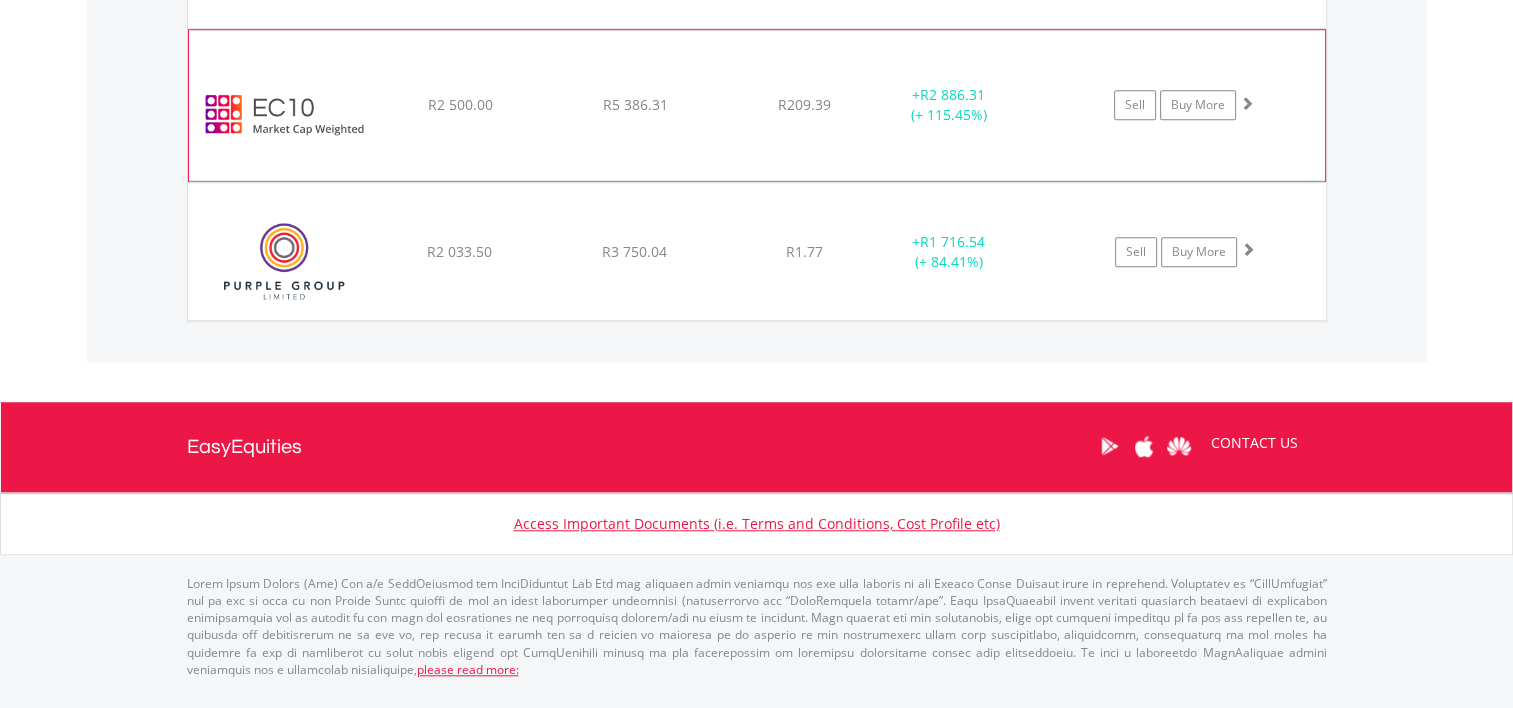 scroll, scrollTop: 1630, scrollLeft: 0, axis: vertical 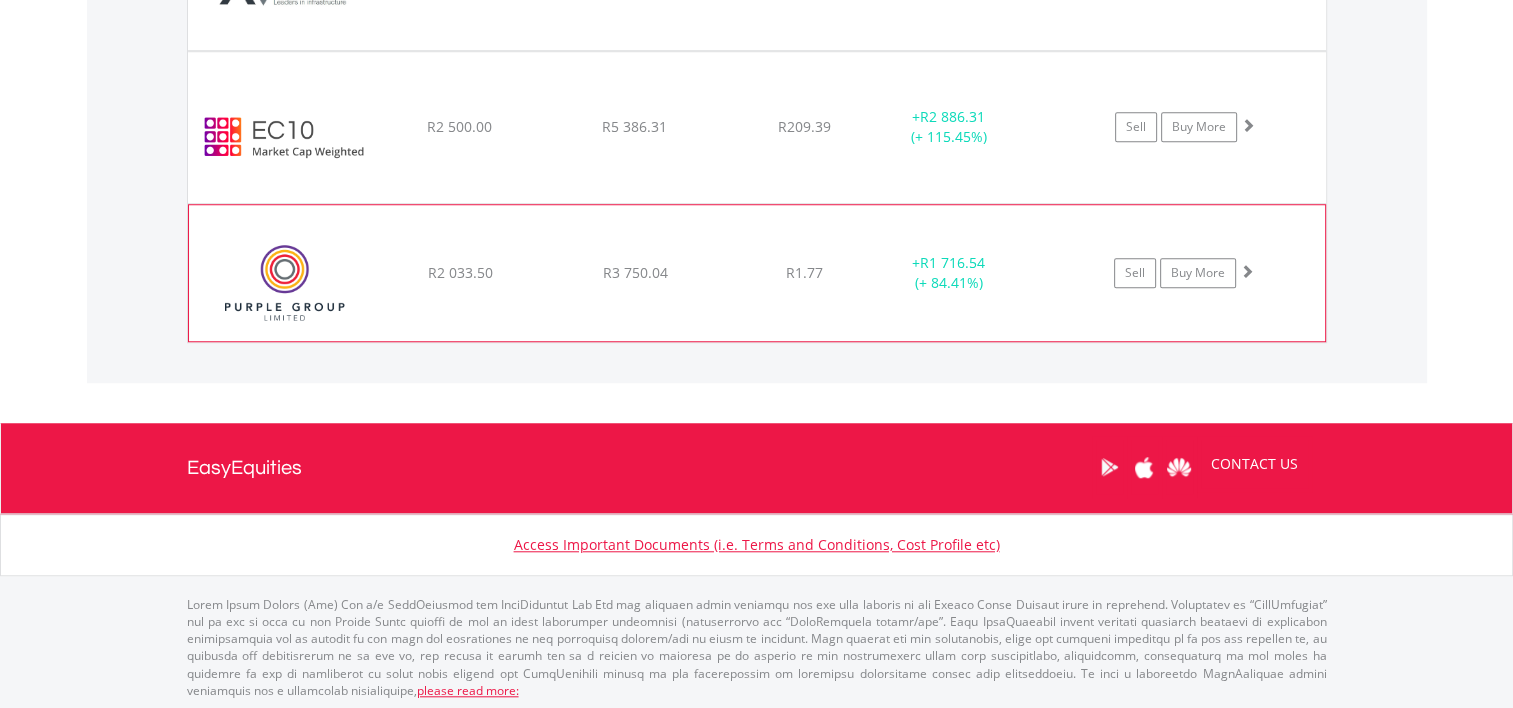 click at bounding box center [285, 283] 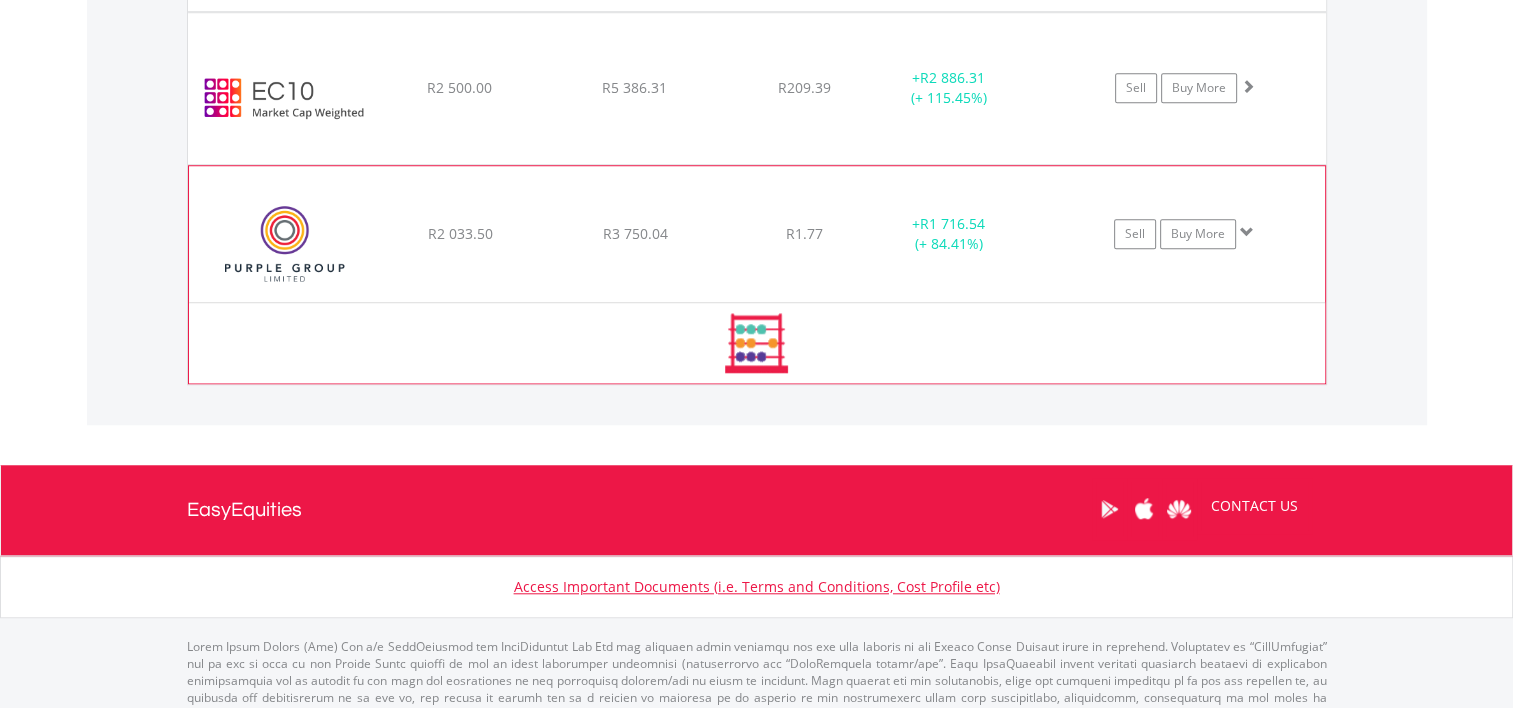 scroll, scrollTop: 1670, scrollLeft: 0, axis: vertical 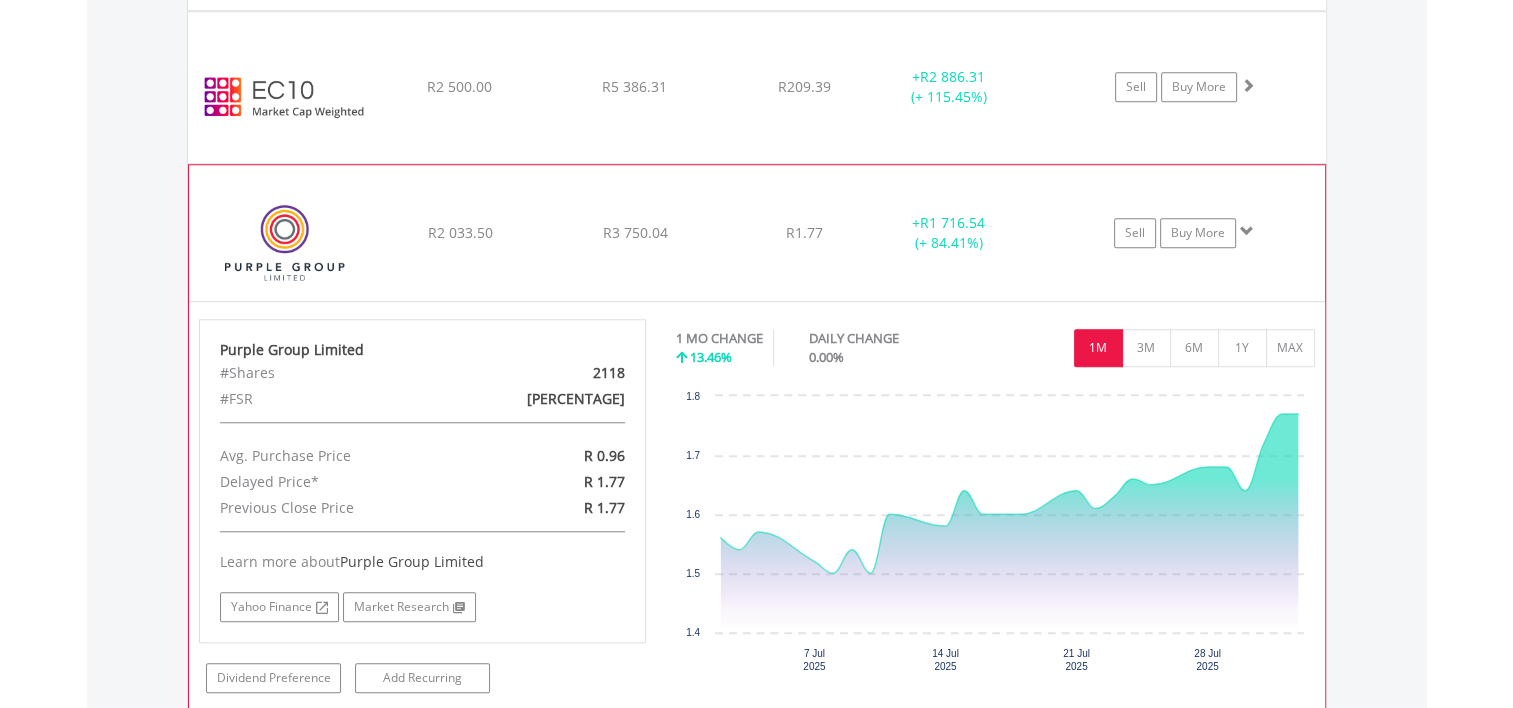 click at bounding box center (285, 243) 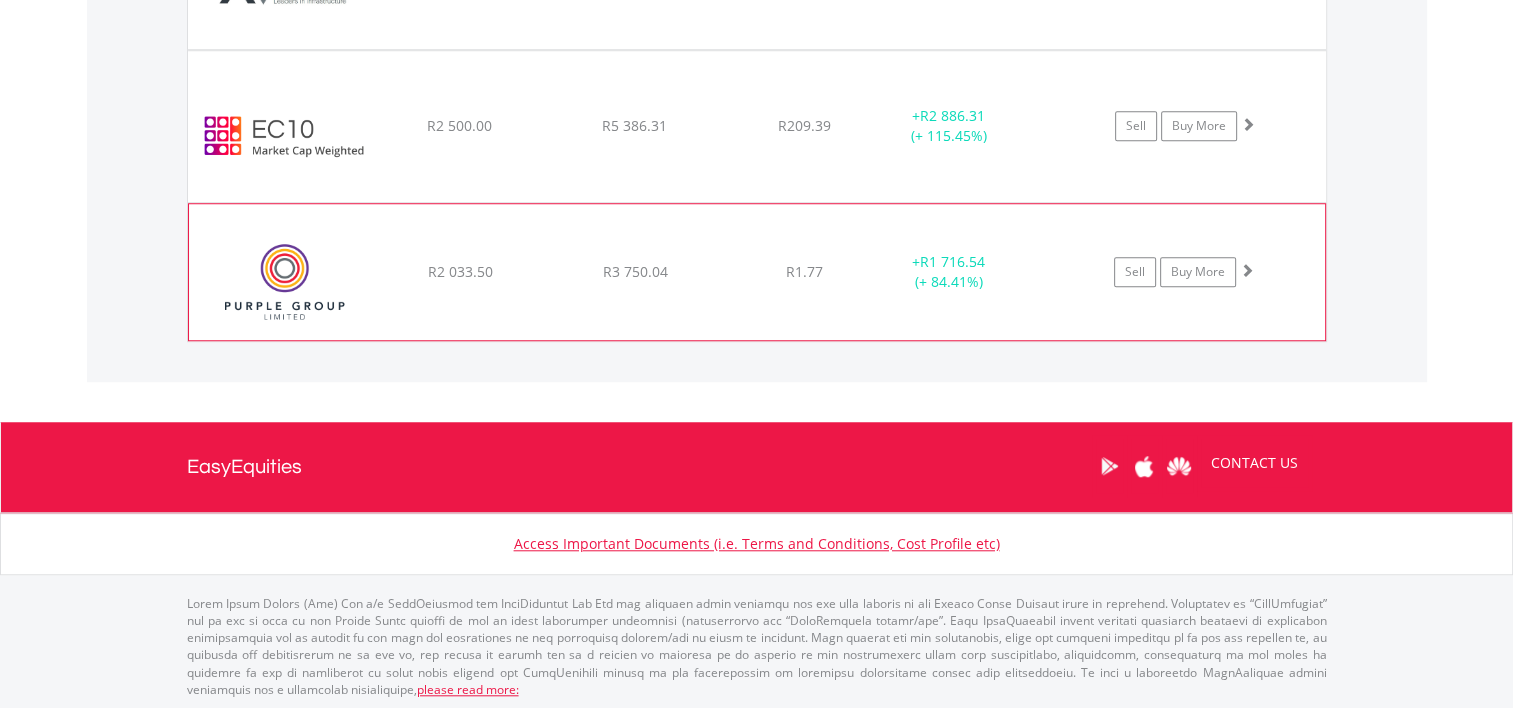 scroll, scrollTop: 1630, scrollLeft: 0, axis: vertical 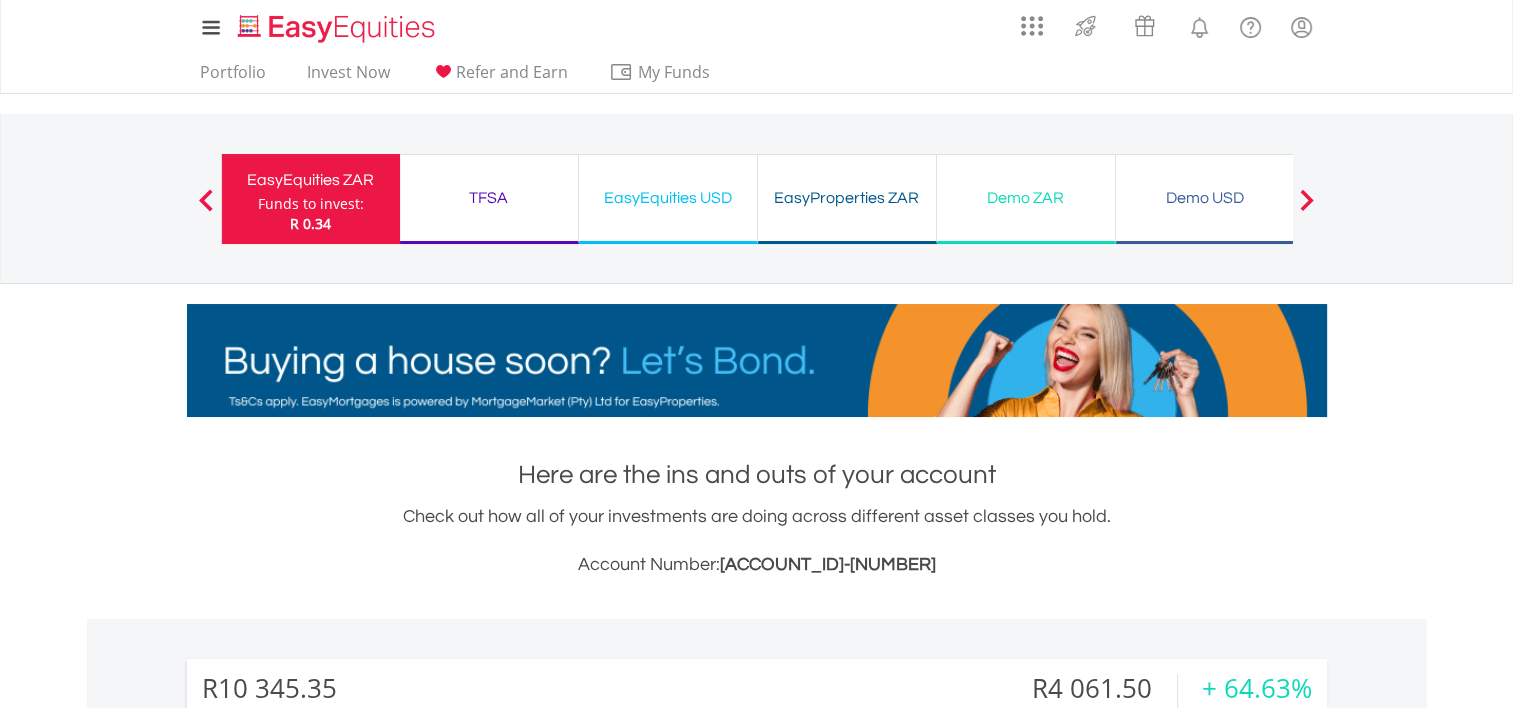 click on "EasyProperties ZAR" at bounding box center (847, 198) 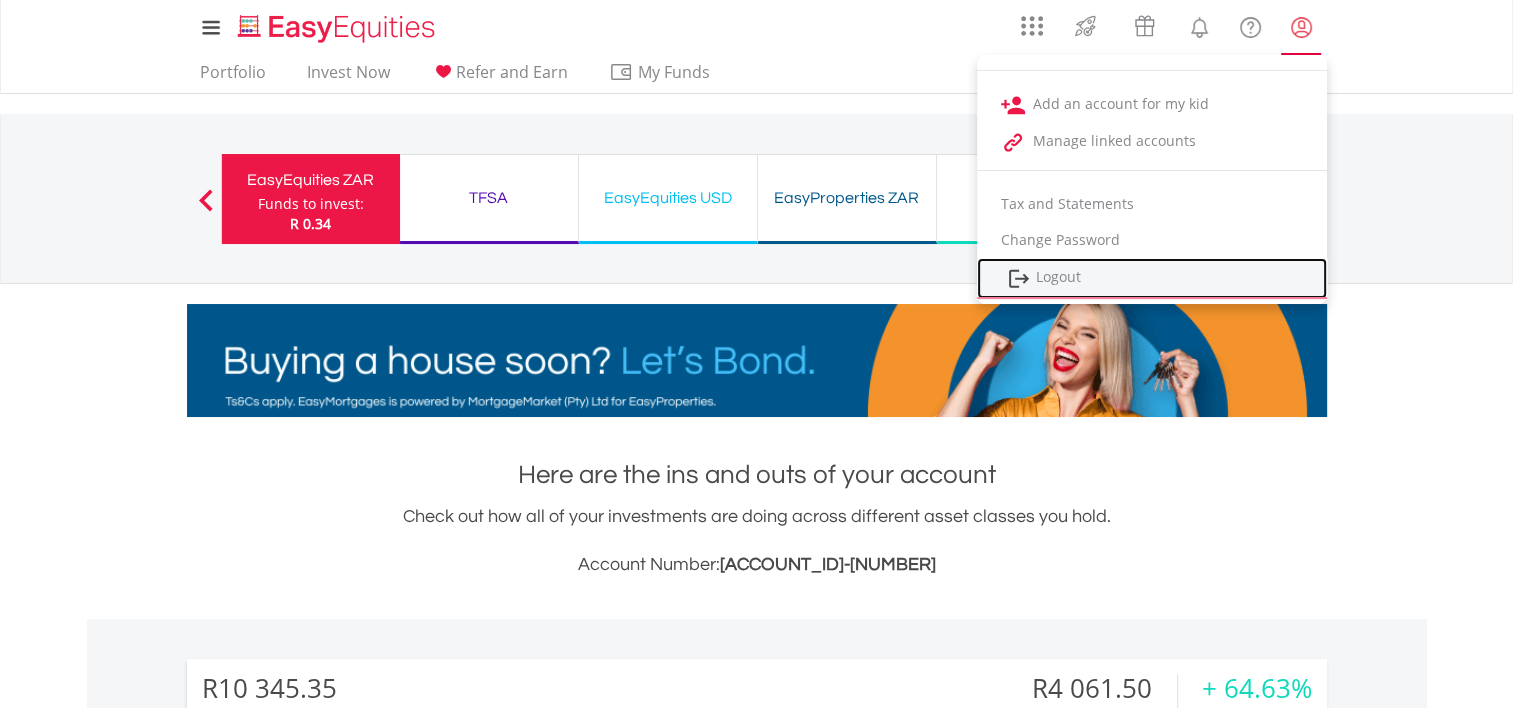 click on "Logout" at bounding box center (1152, 278) 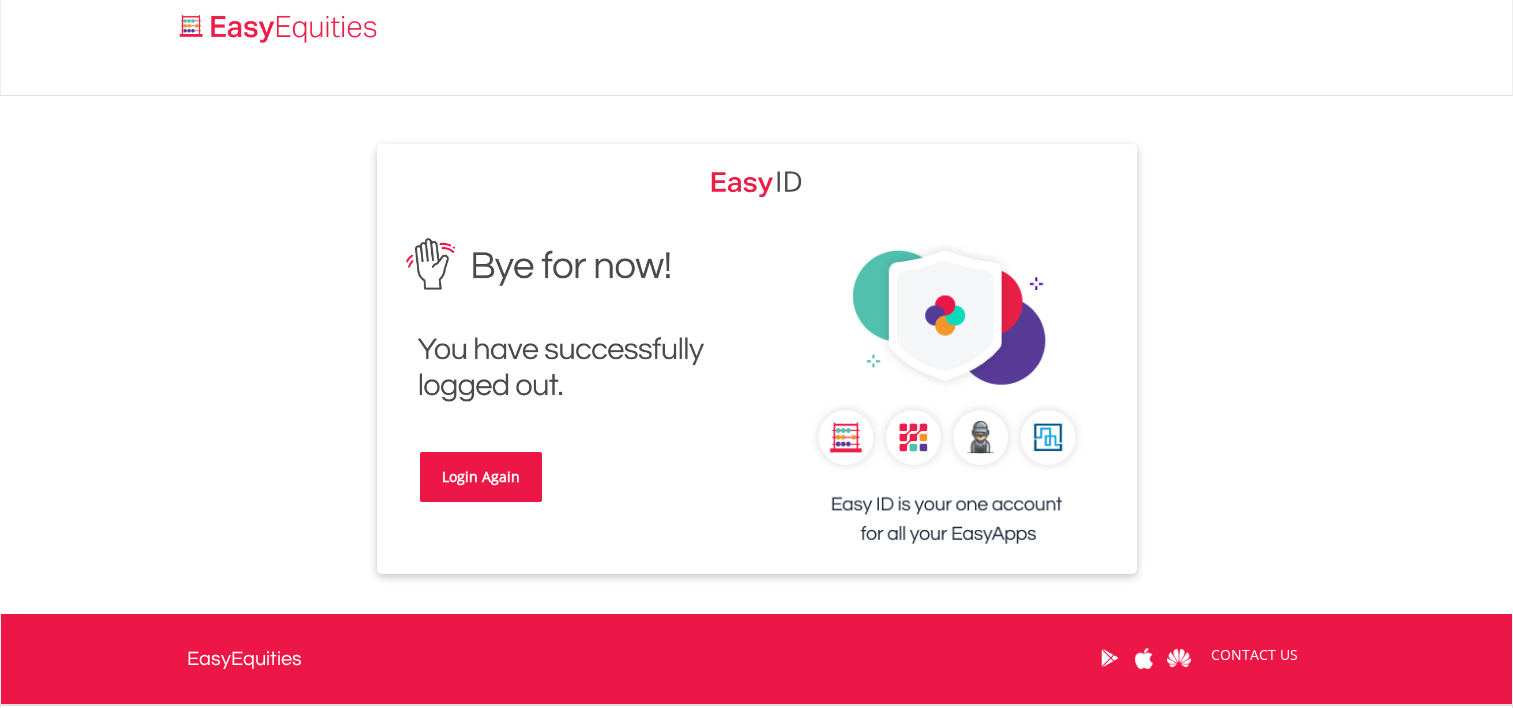 scroll, scrollTop: 0, scrollLeft: 0, axis: both 